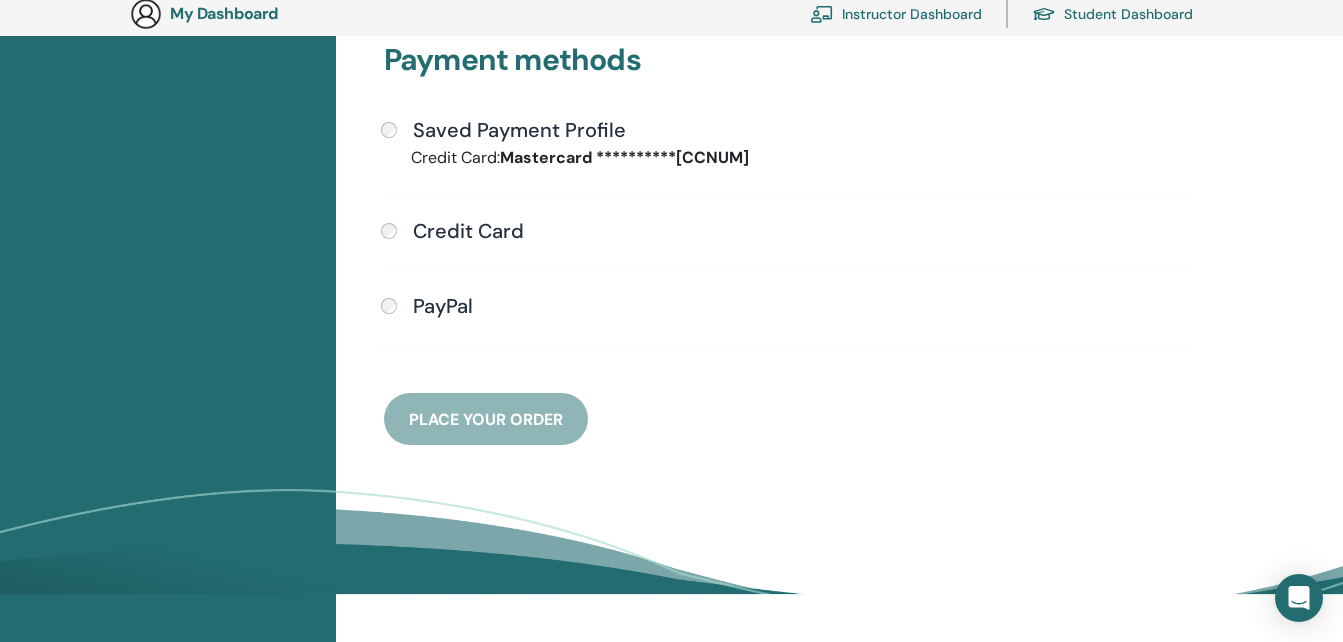 scroll, scrollTop: 607, scrollLeft: 0, axis: vertical 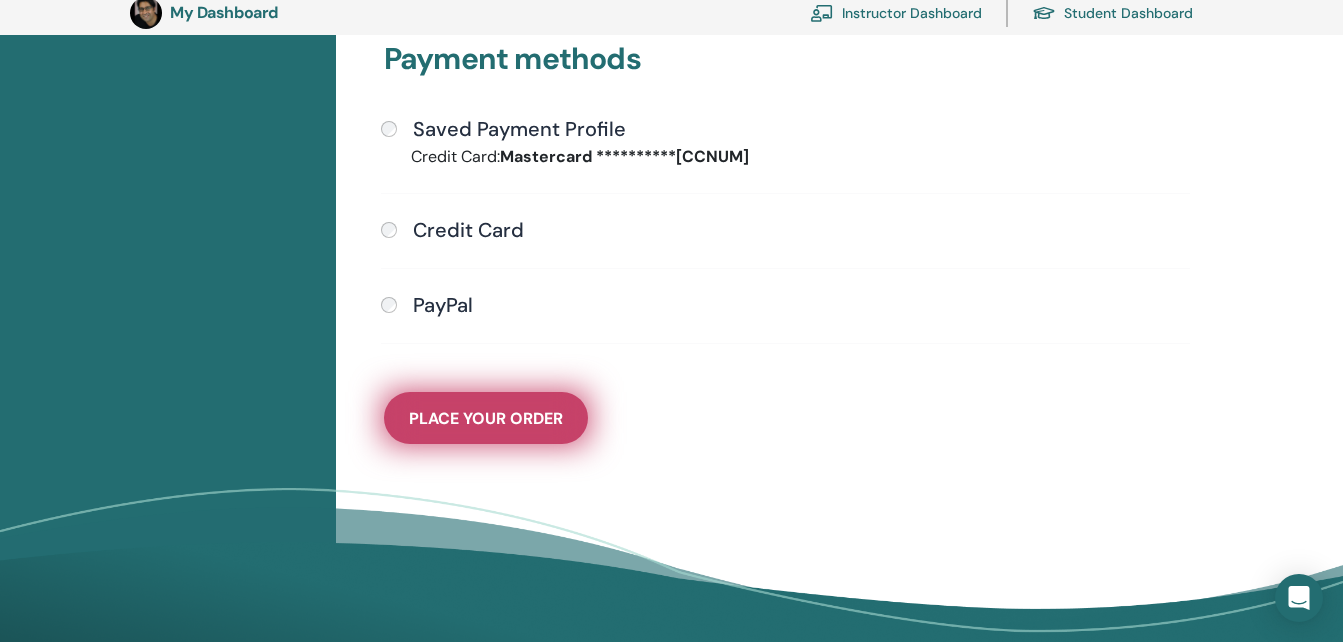 click on "Place Your Order" at bounding box center [486, 418] 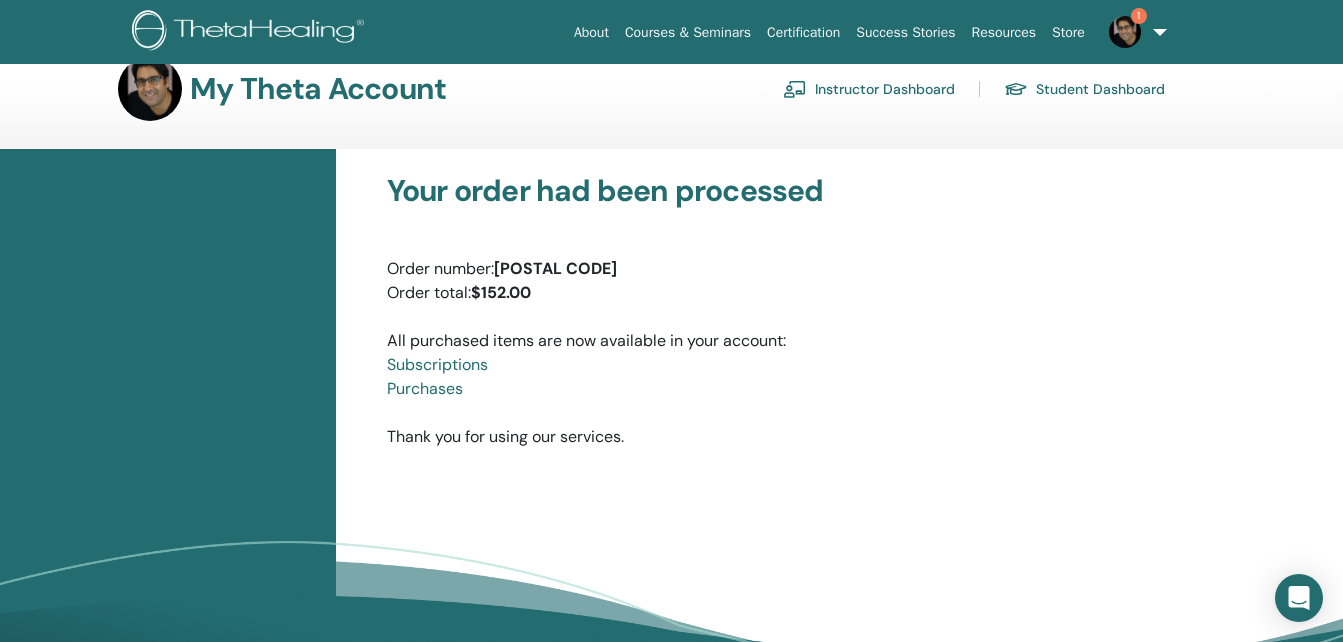 scroll, scrollTop: 40, scrollLeft: 0, axis: vertical 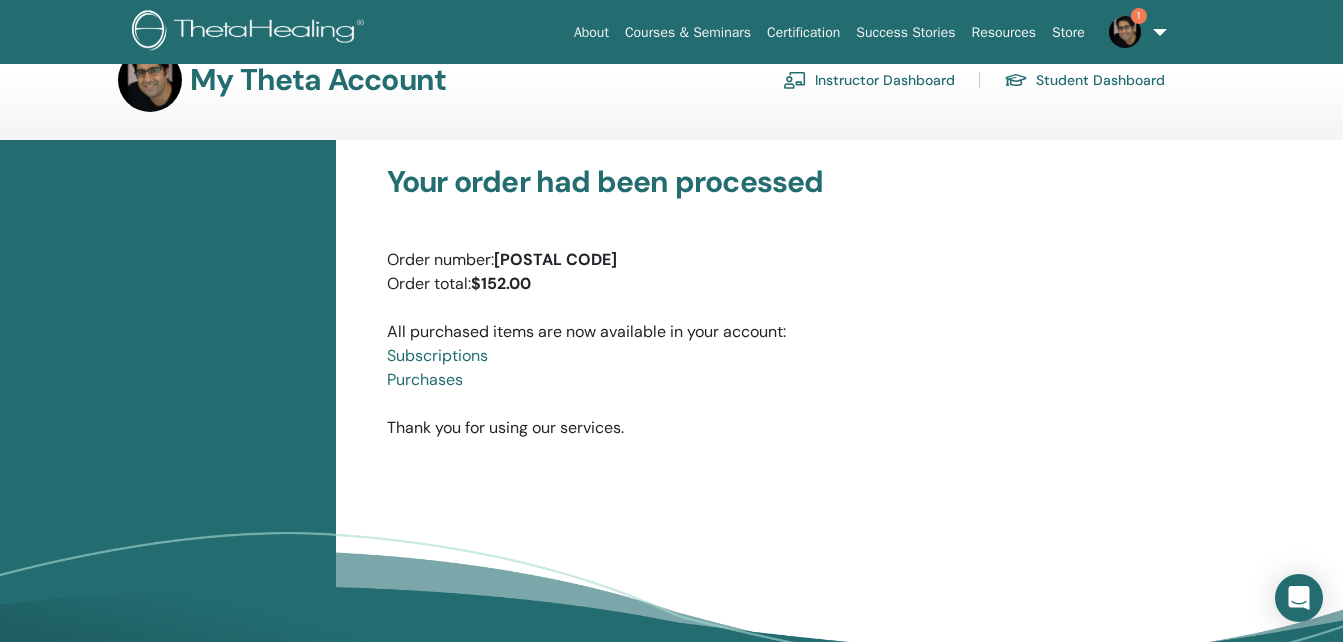 click on "Instructor Dashboard" at bounding box center [869, 80] 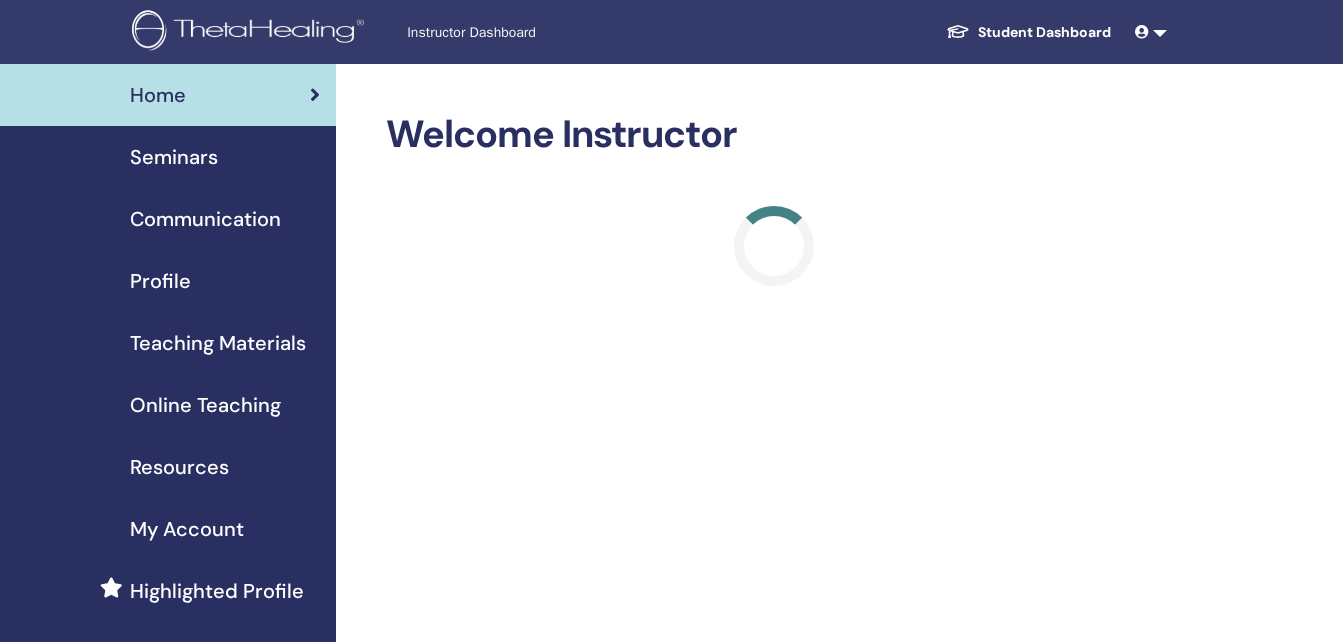 scroll, scrollTop: 0, scrollLeft: 0, axis: both 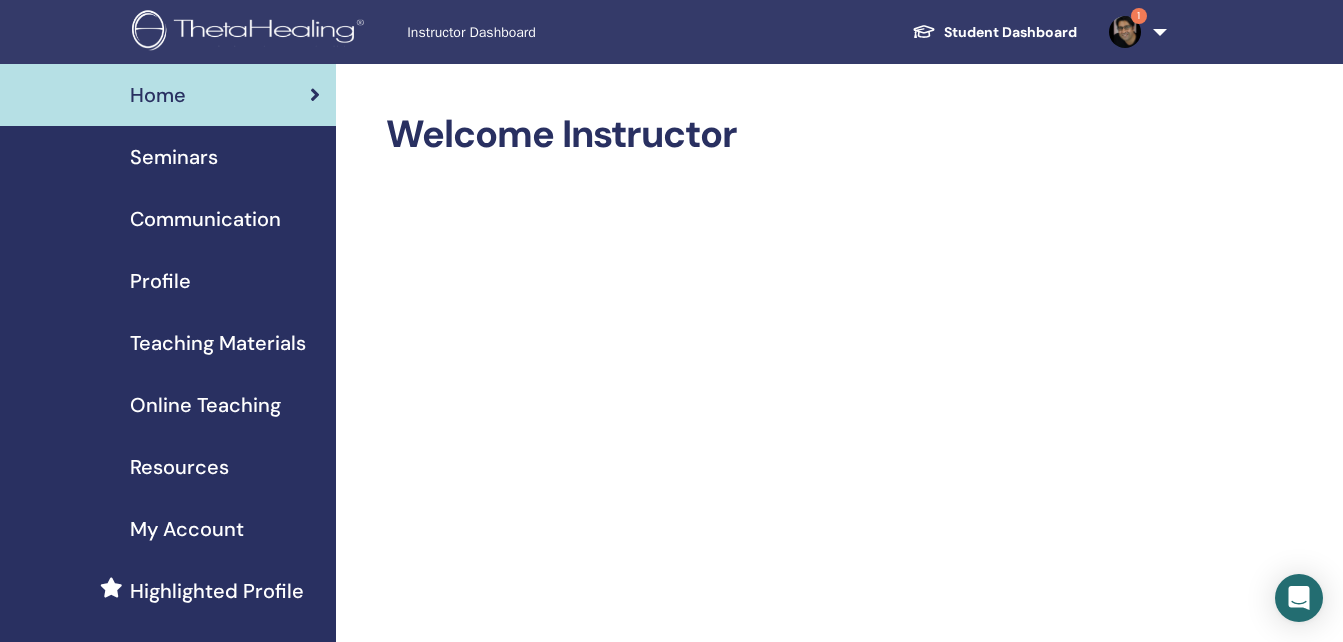 click on "Online Teaching" at bounding box center [205, 405] 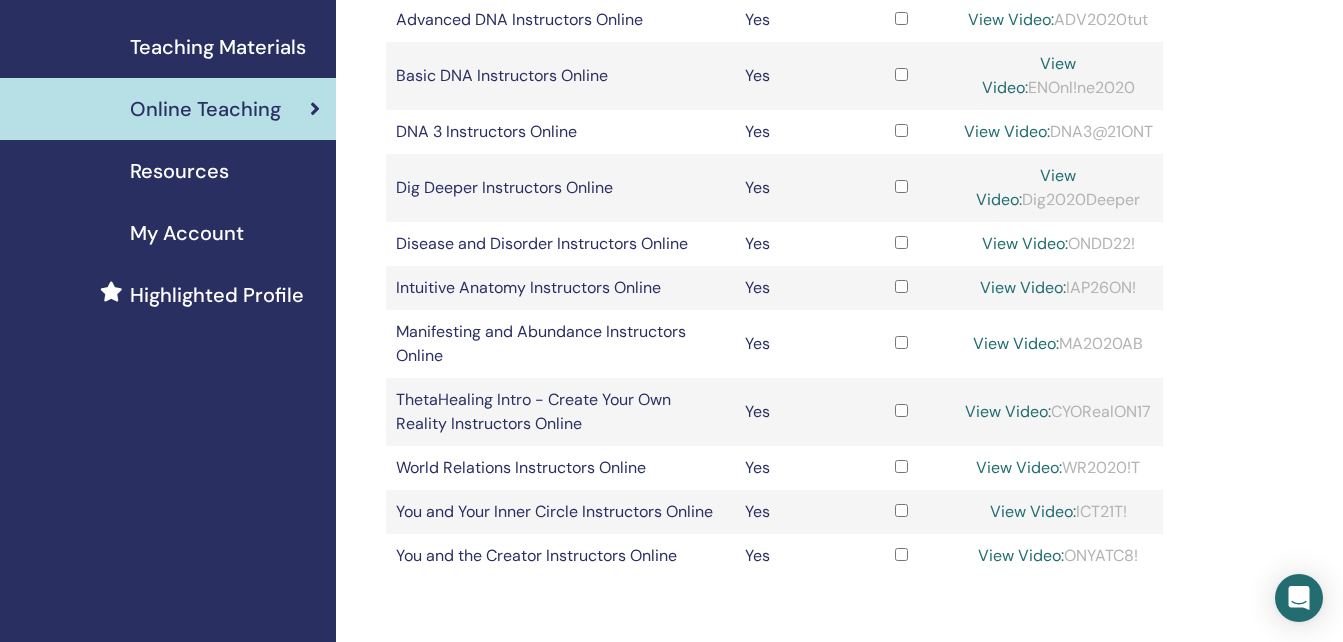 scroll, scrollTop: 295, scrollLeft: 0, axis: vertical 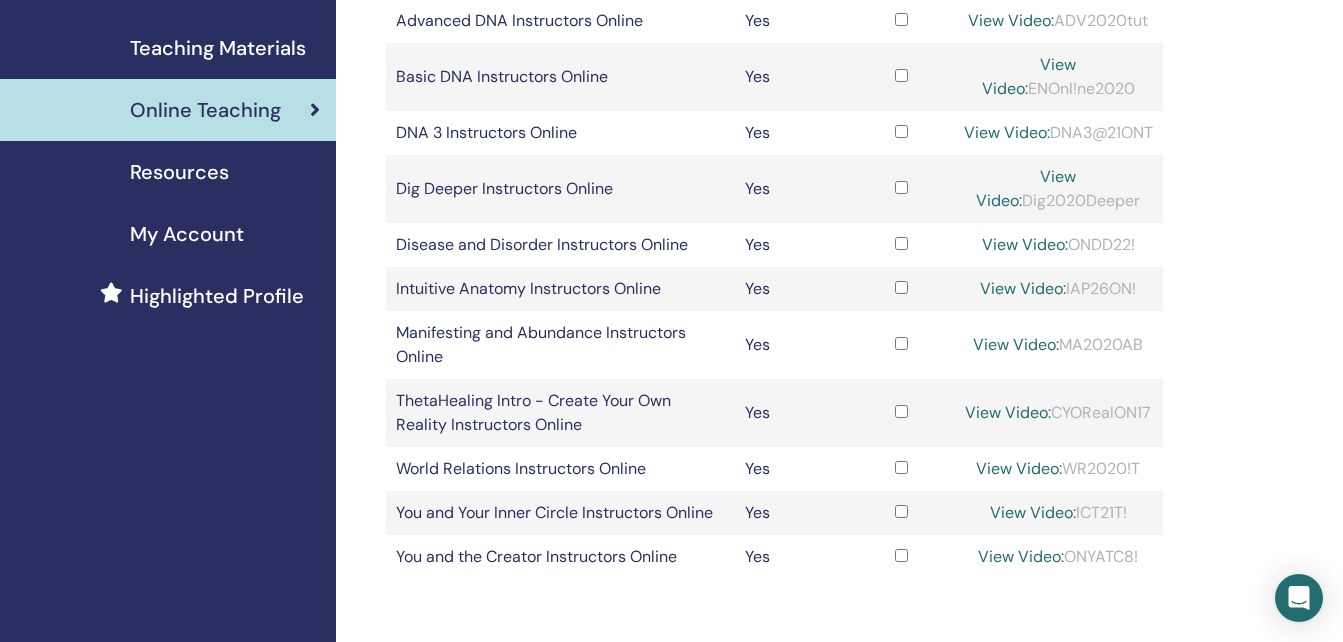 click on "View Video:" at bounding box center (1033, 512) 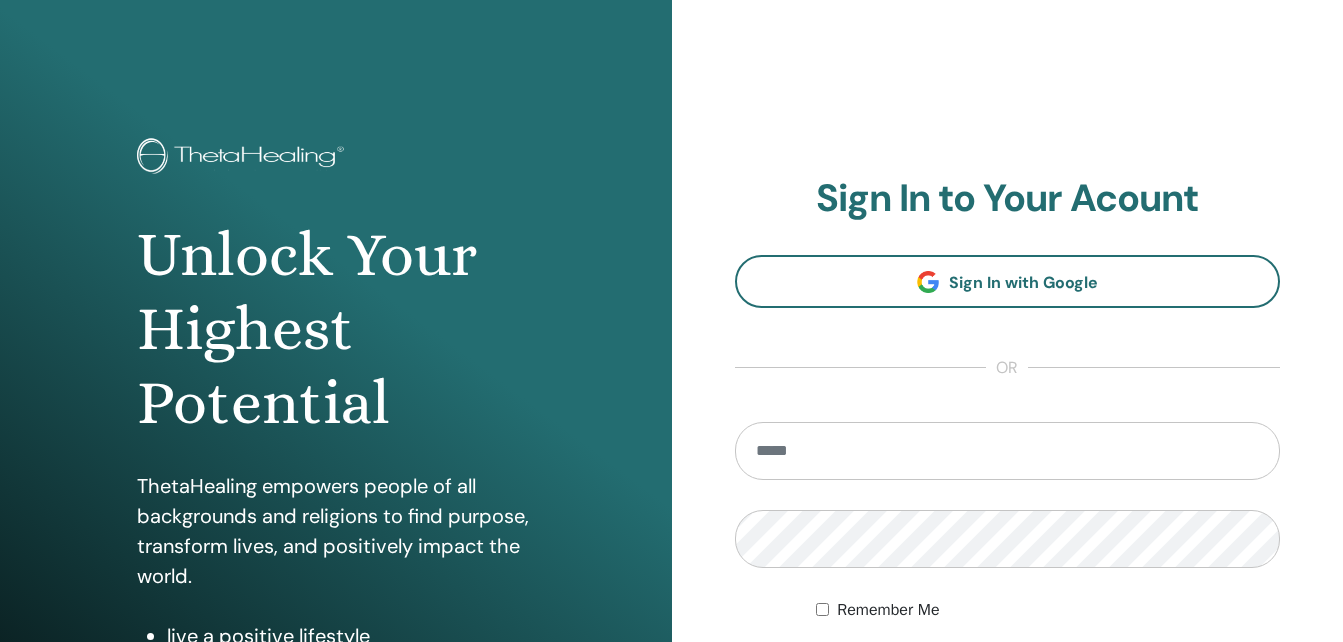 scroll, scrollTop: 51, scrollLeft: 0, axis: vertical 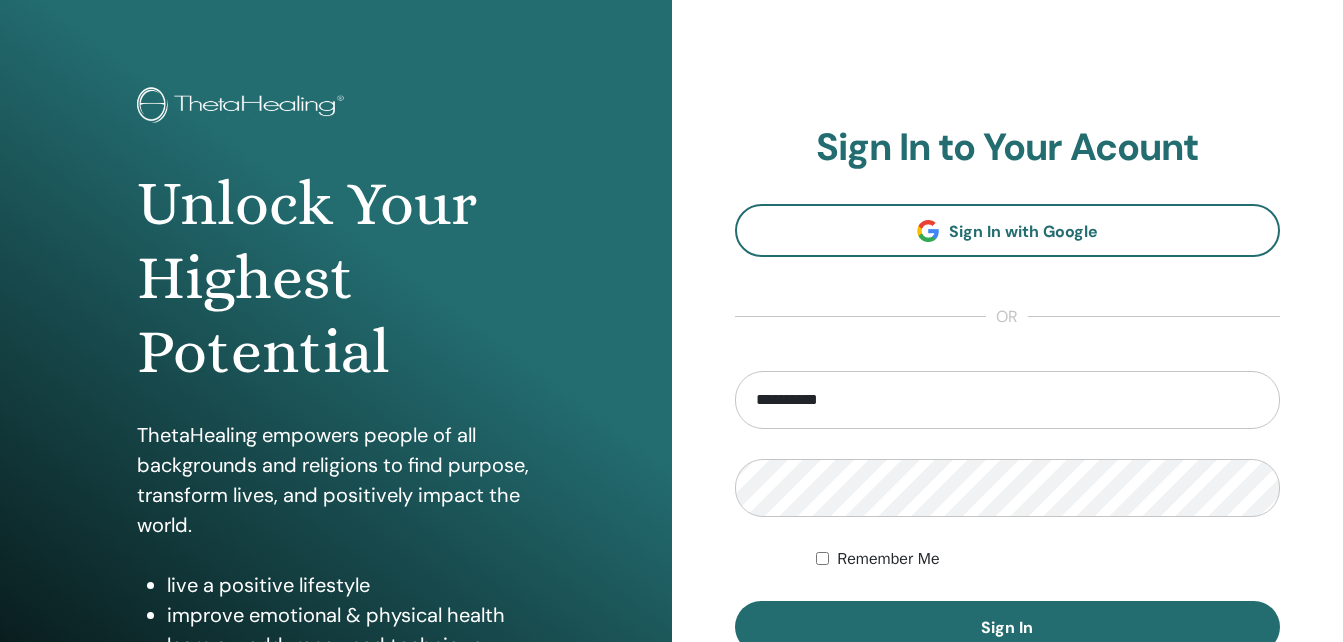 type on "**********" 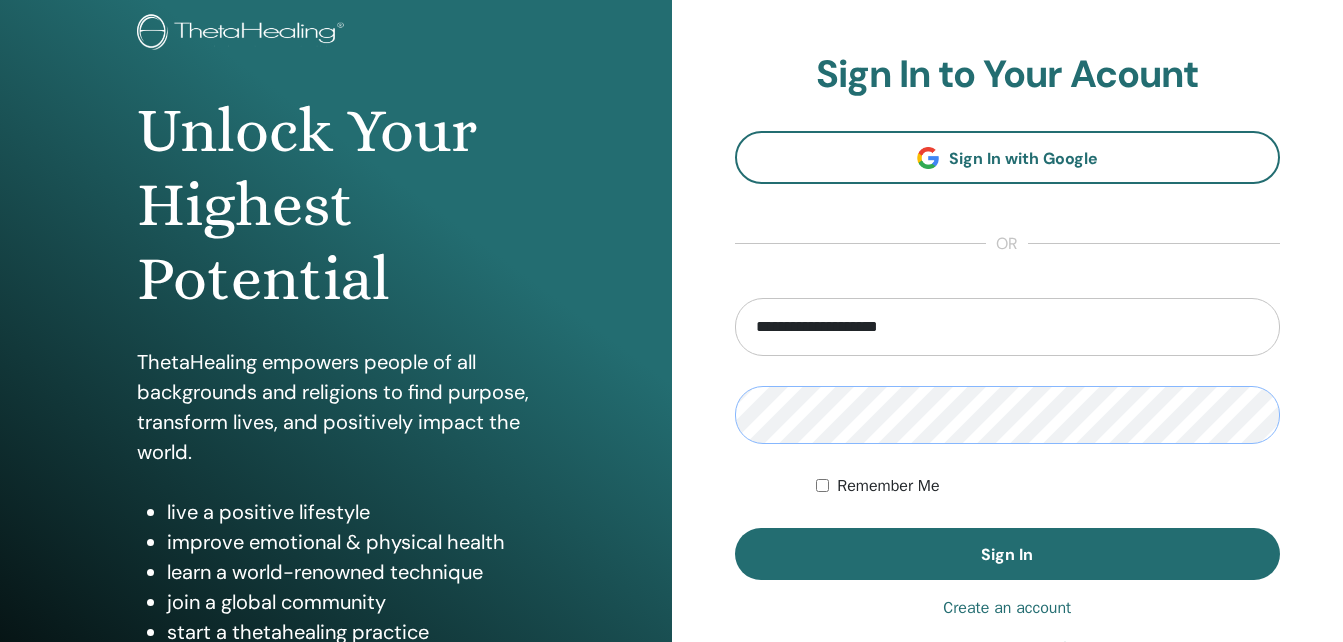 scroll, scrollTop: 126, scrollLeft: 0, axis: vertical 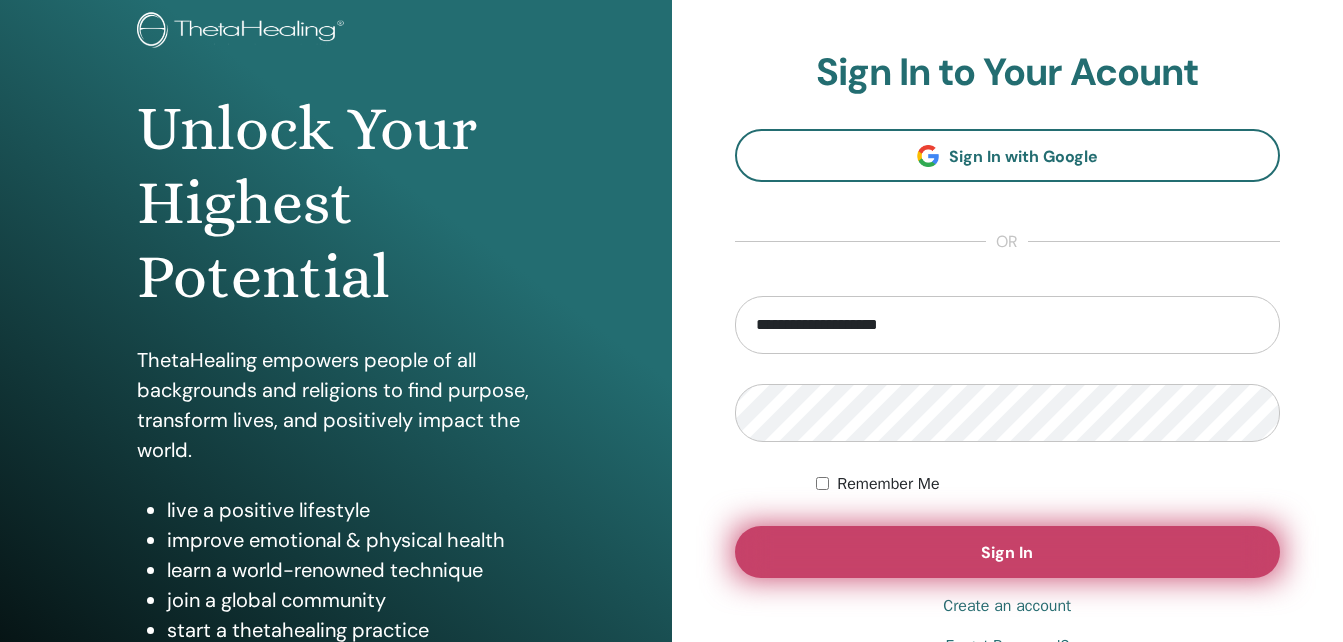 click on "Sign In" at bounding box center [1008, 552] 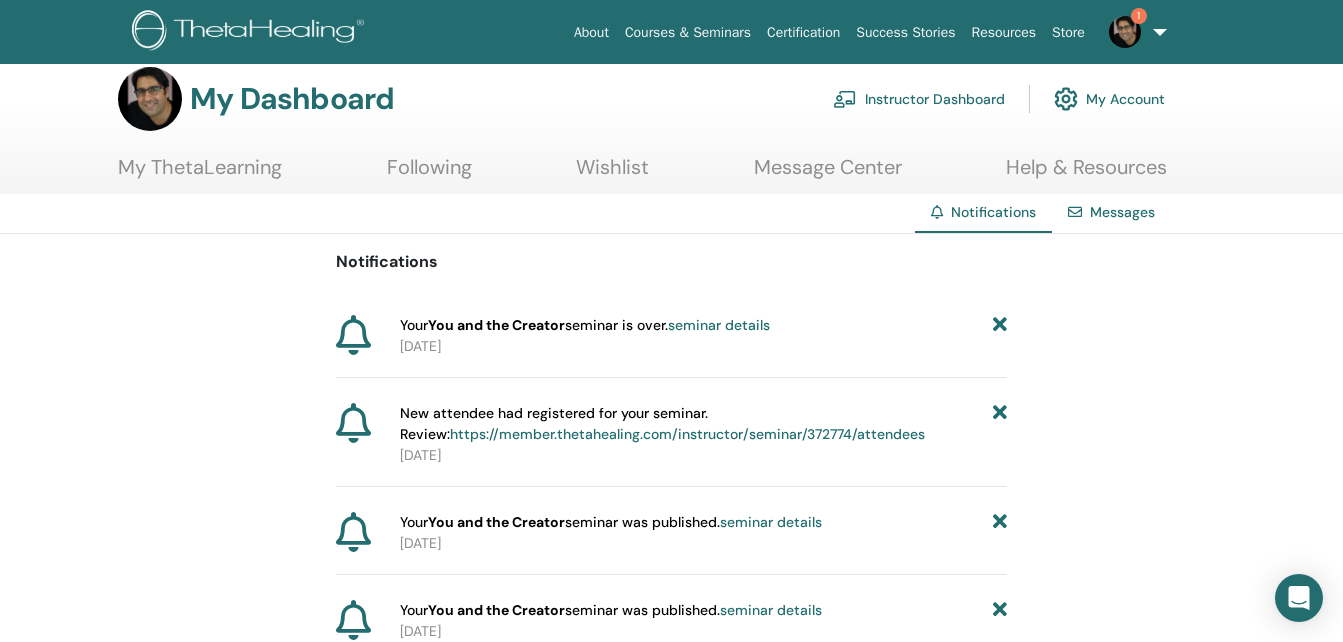 scroll, scrollTop: 20, scrollLeft: 0, axis: vertical 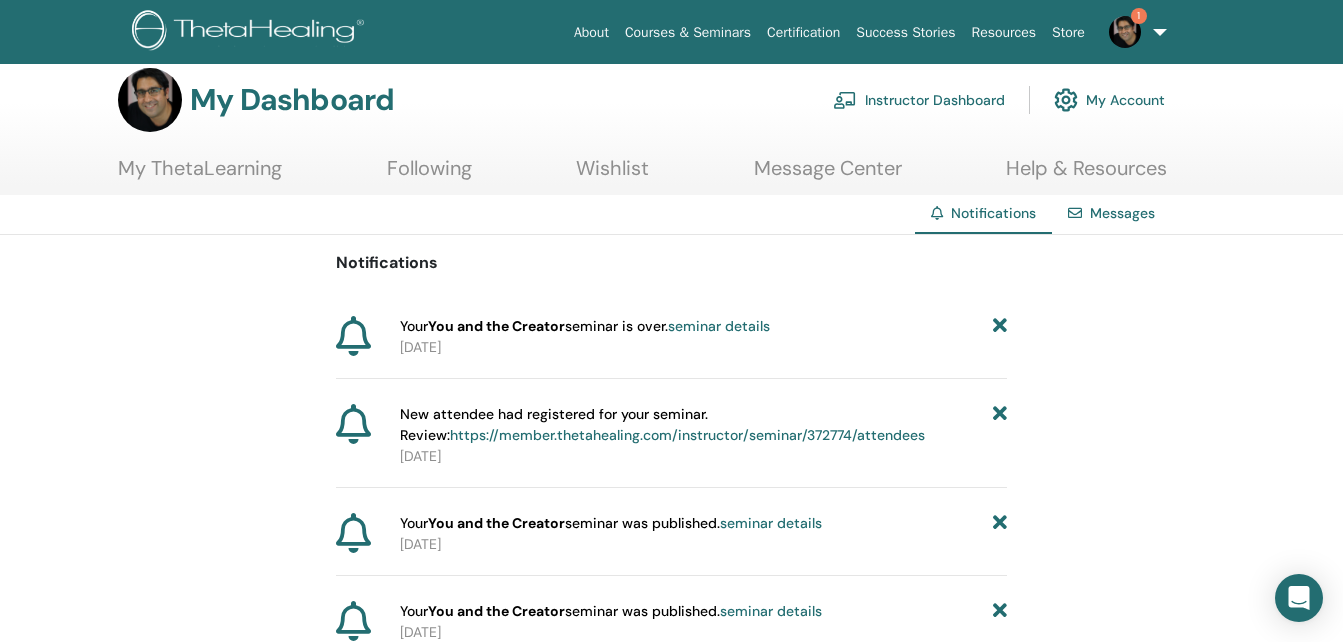 click on "Courses & Seminars" at bounding box center [688, 32] 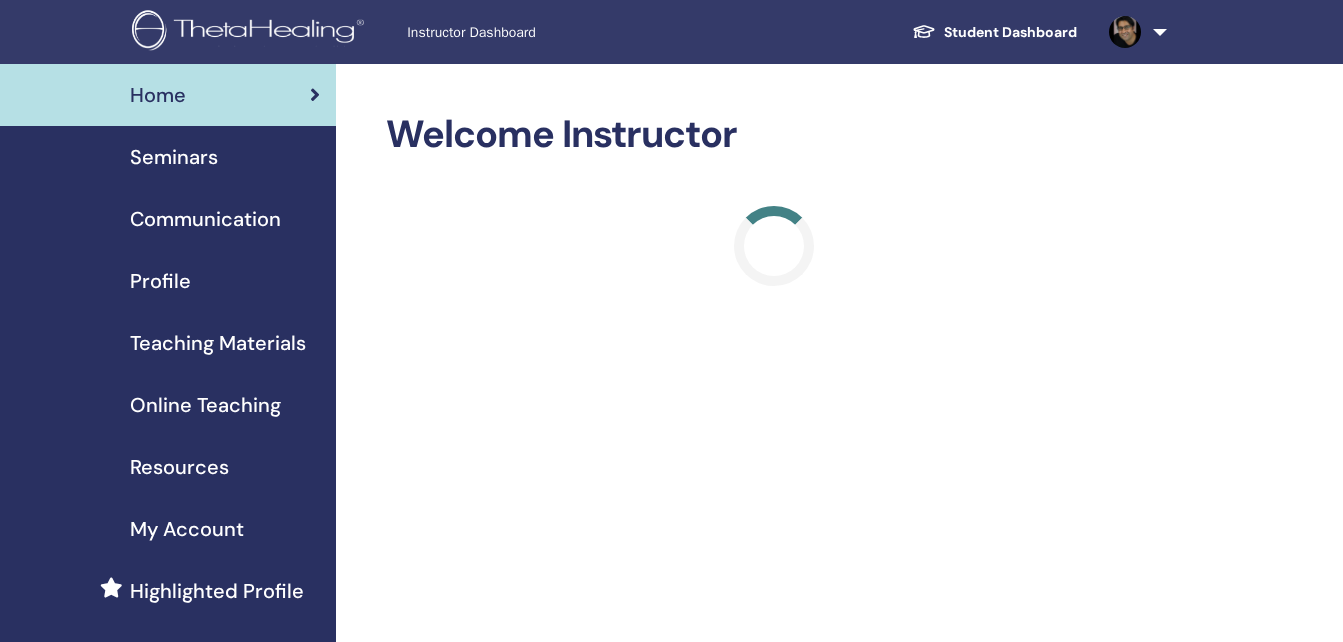 scroll, scrollTop: 0, scrollLeft: 0, axis: both 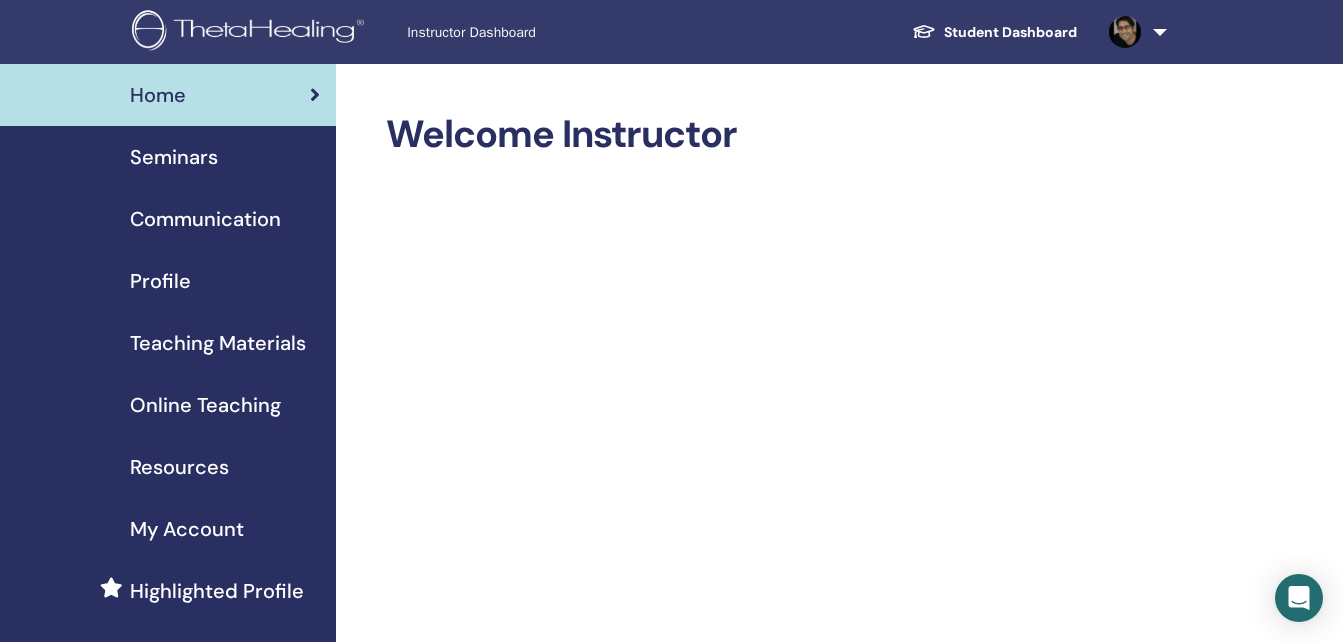 click on "Online Teaching" at bounding box center [205, 405] 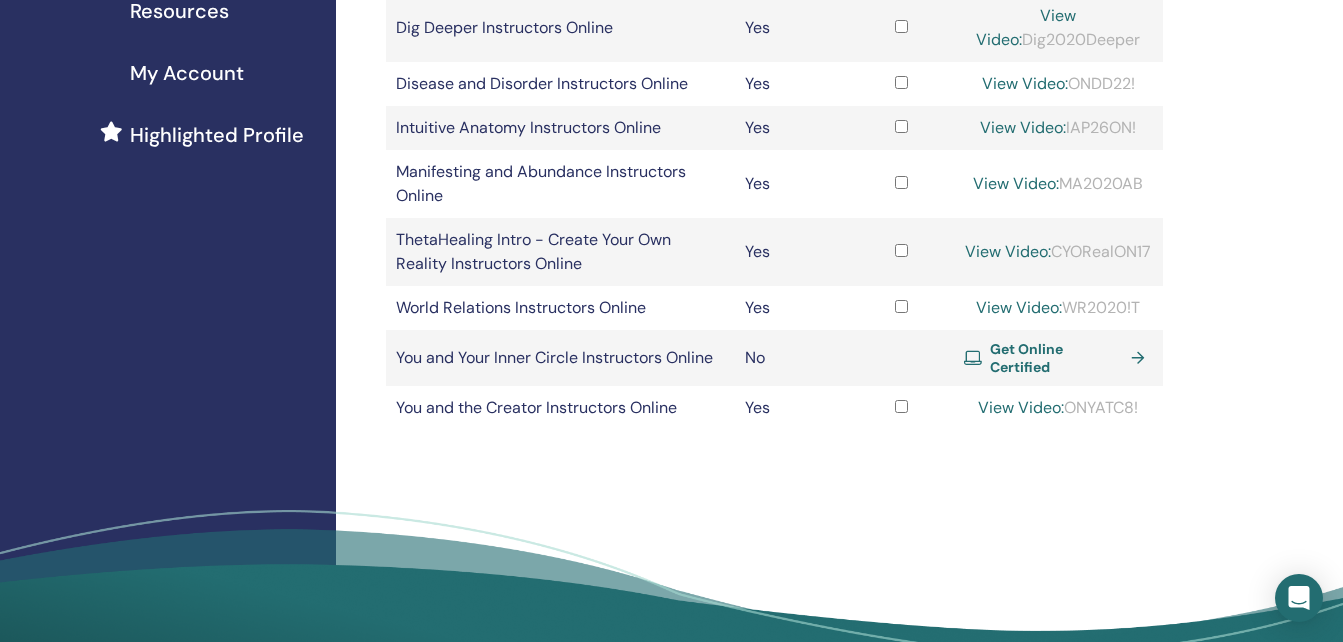 scroll, scrollTop: 463, scrollLeft: 0, axis: vertical 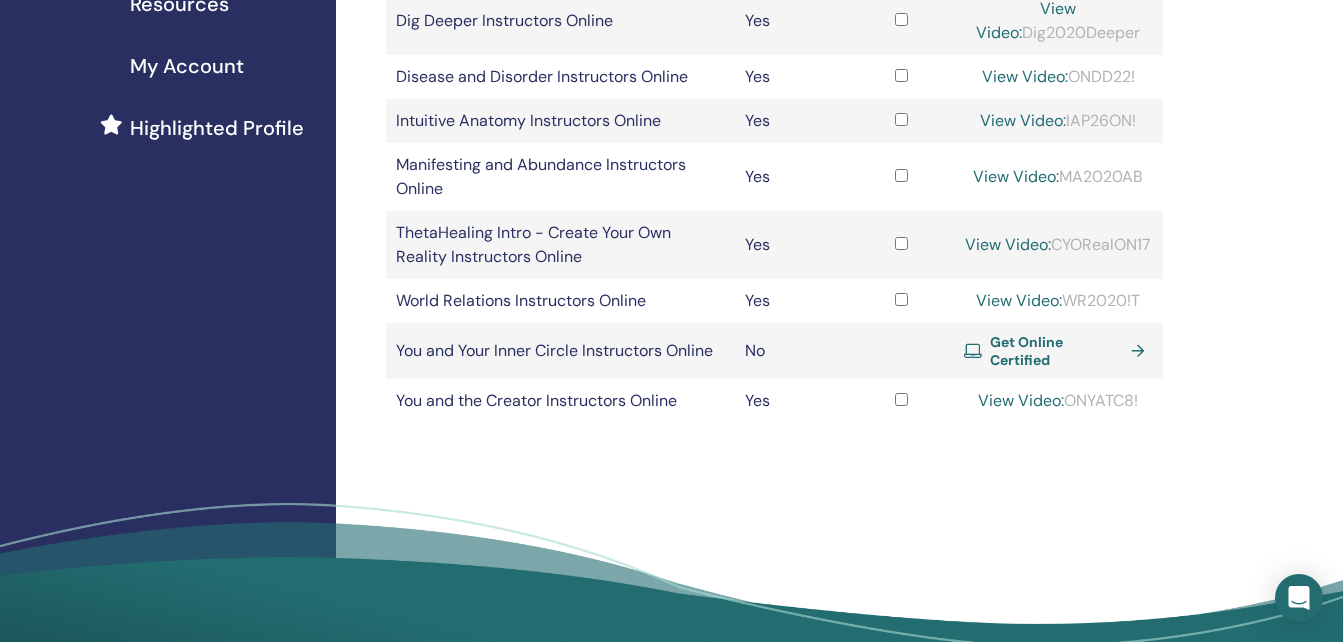 click on "Get Online Certified" at bounding box center (1057, 351) 